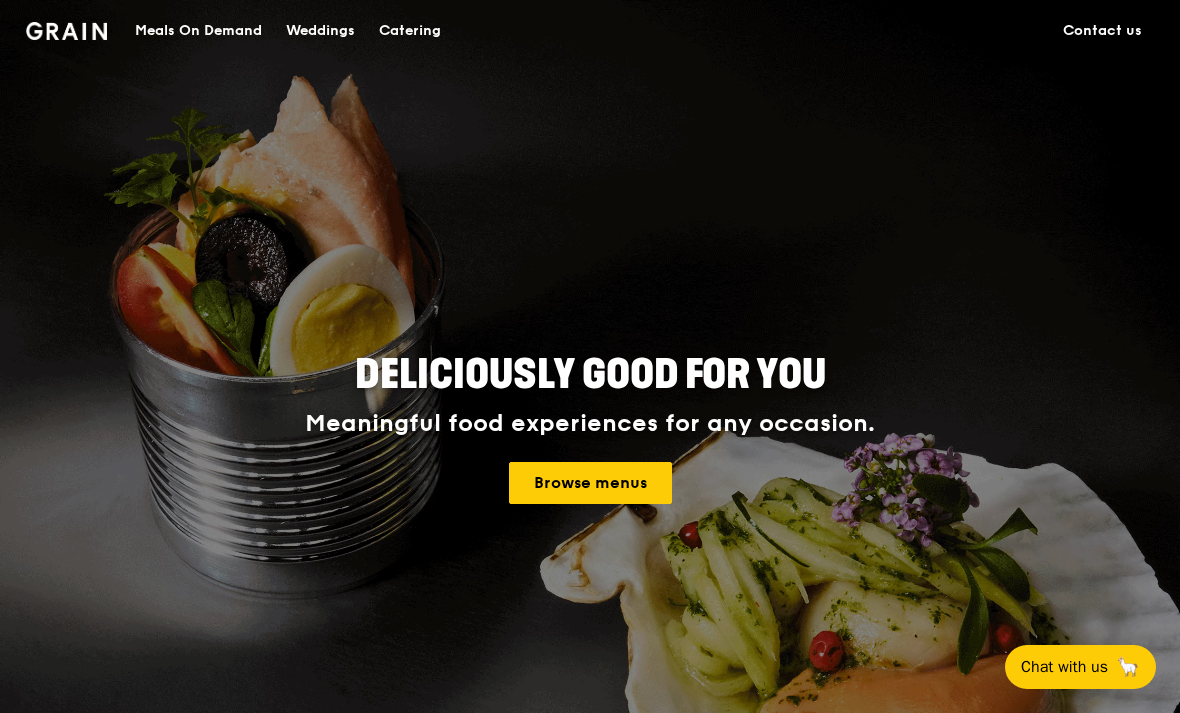 scroll, scrollTop: 0, scrollLeft: 0, axis: both 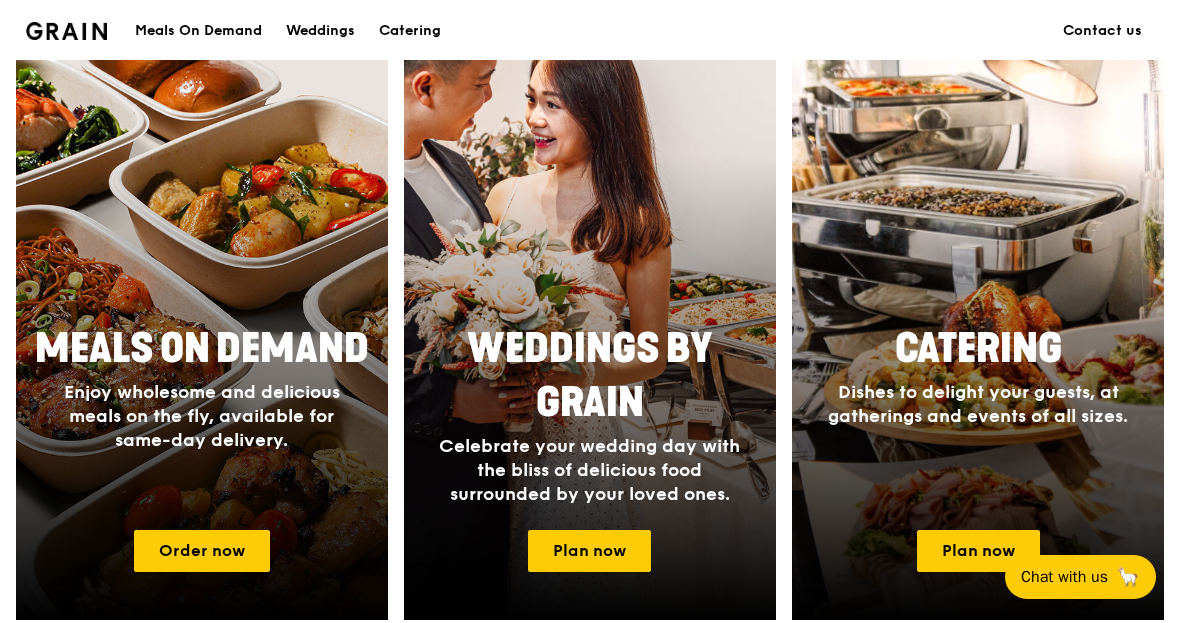 click on "Plan now" at bounding box center [978, 551] 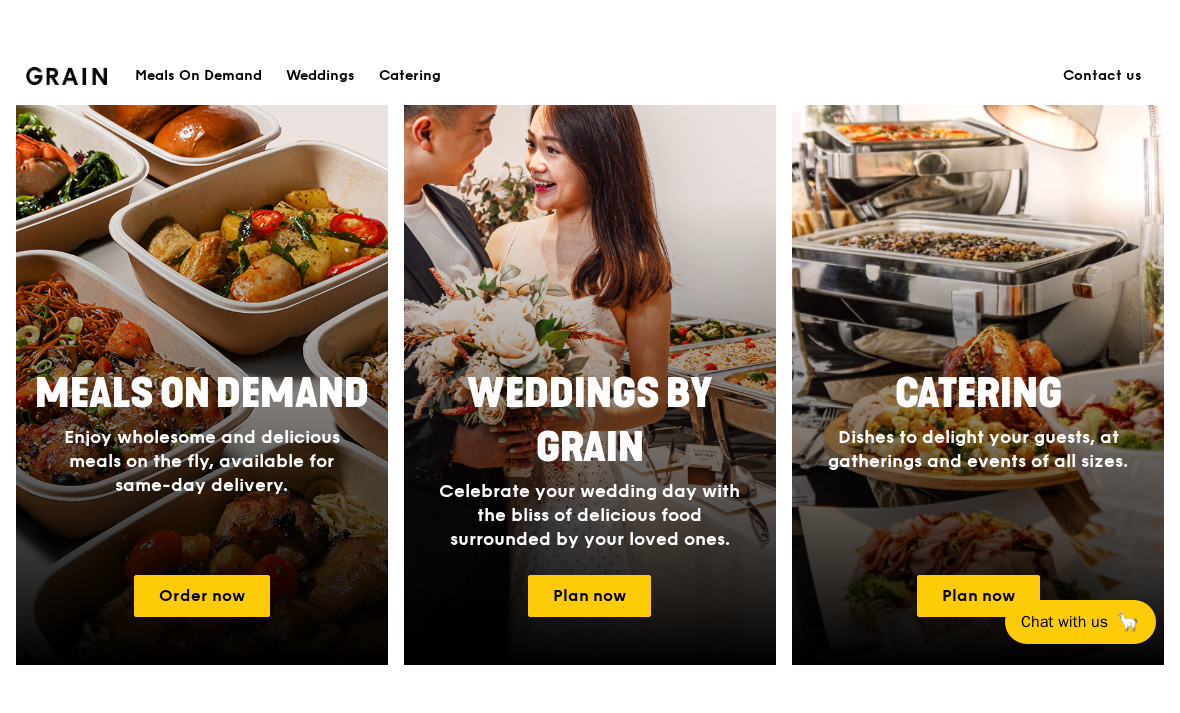 scroll, scrollTop: 522, scrollLeft: 0, axis: vertical 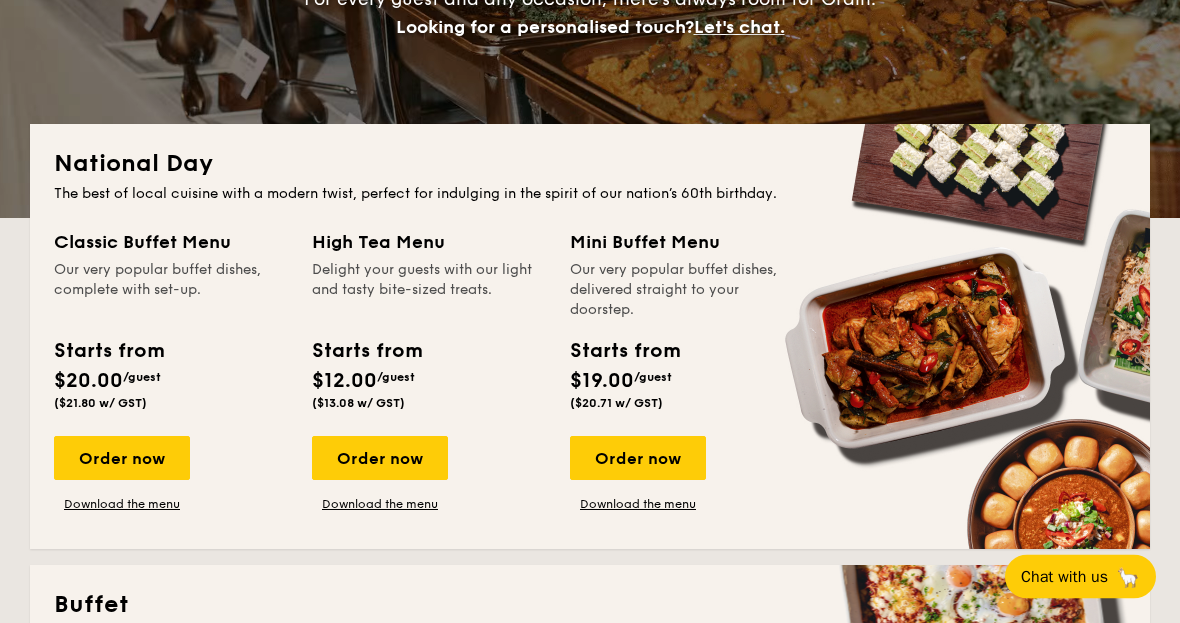 click on "Order now" at bounding box center (638, 459) 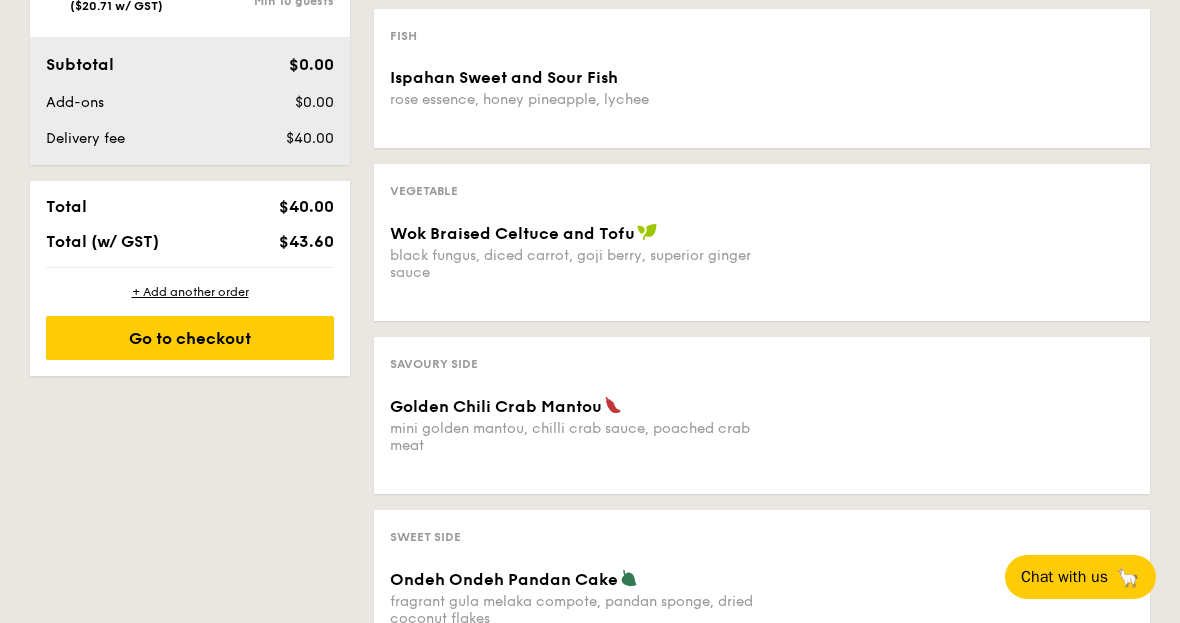 scroll, scrollTop: 887, scrollLeft: 0, axis: vertical 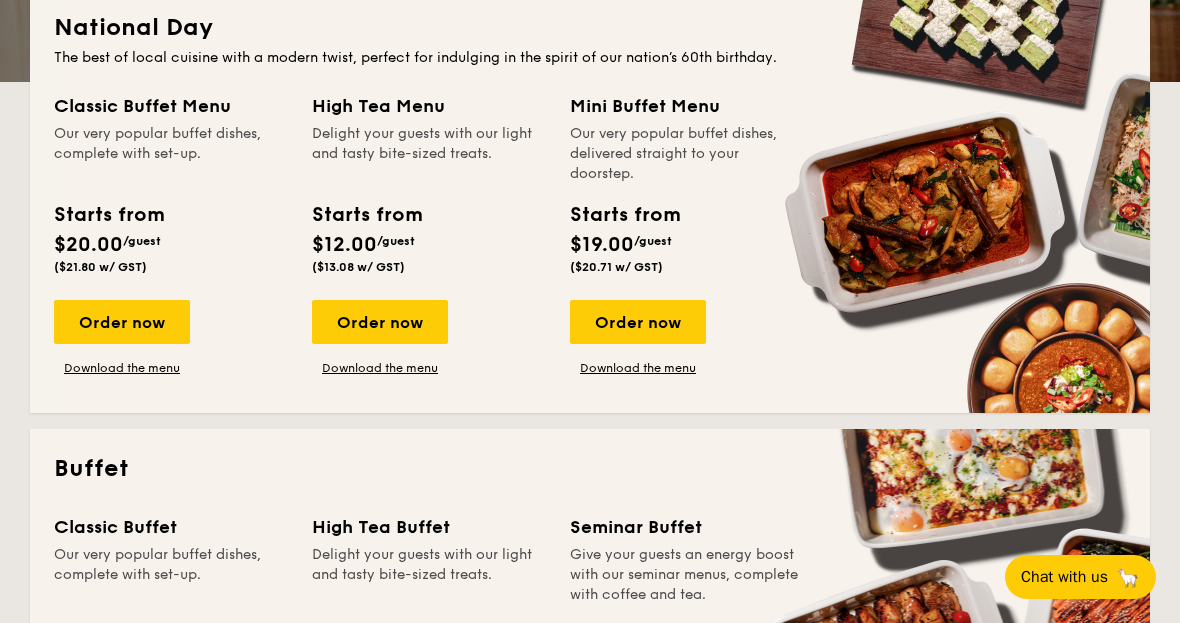 click on "Order now" at bounding box center [122, 322] 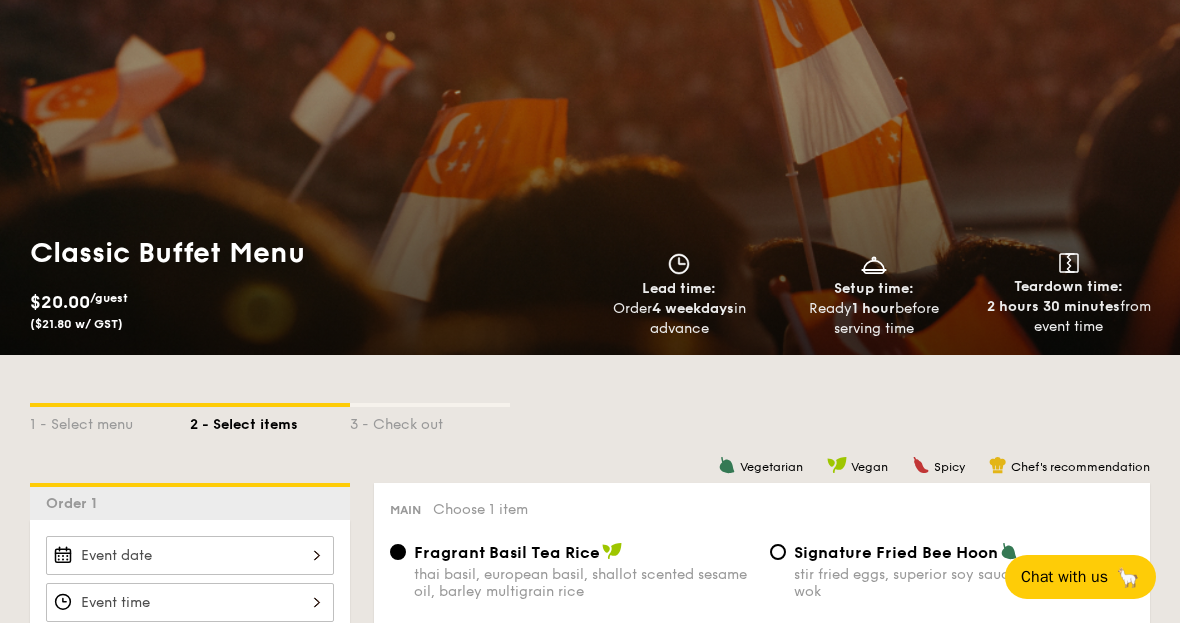 scroll, scrollTop: 0, scrollLeft: 0, axis: both 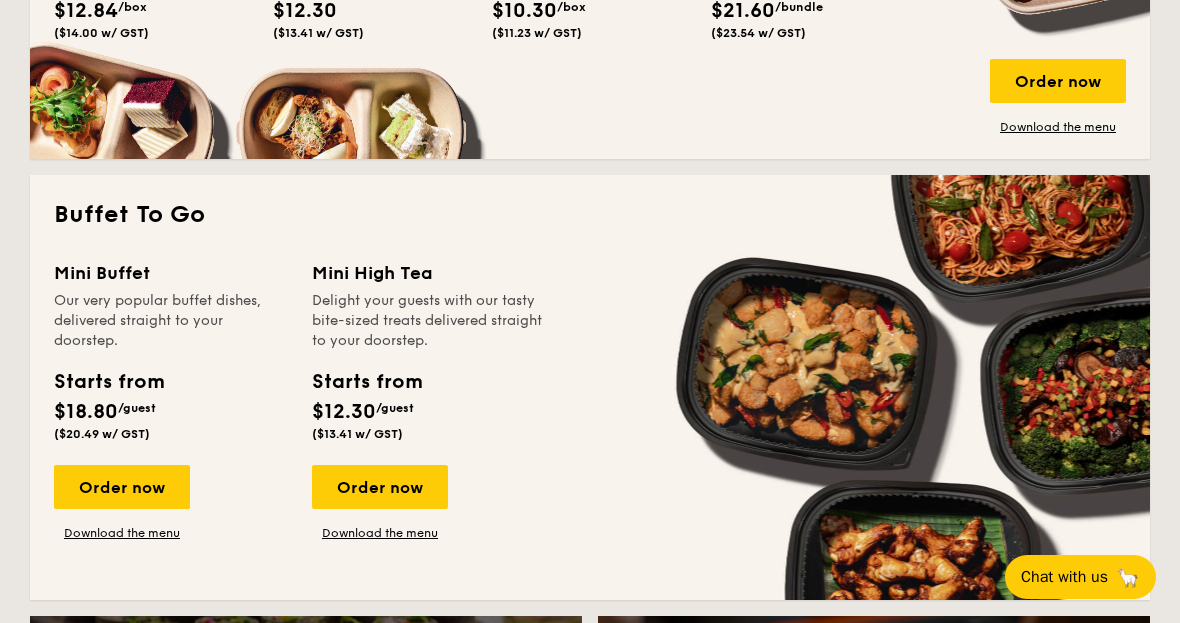 click on "Order now" at bounding box center [122, 487] 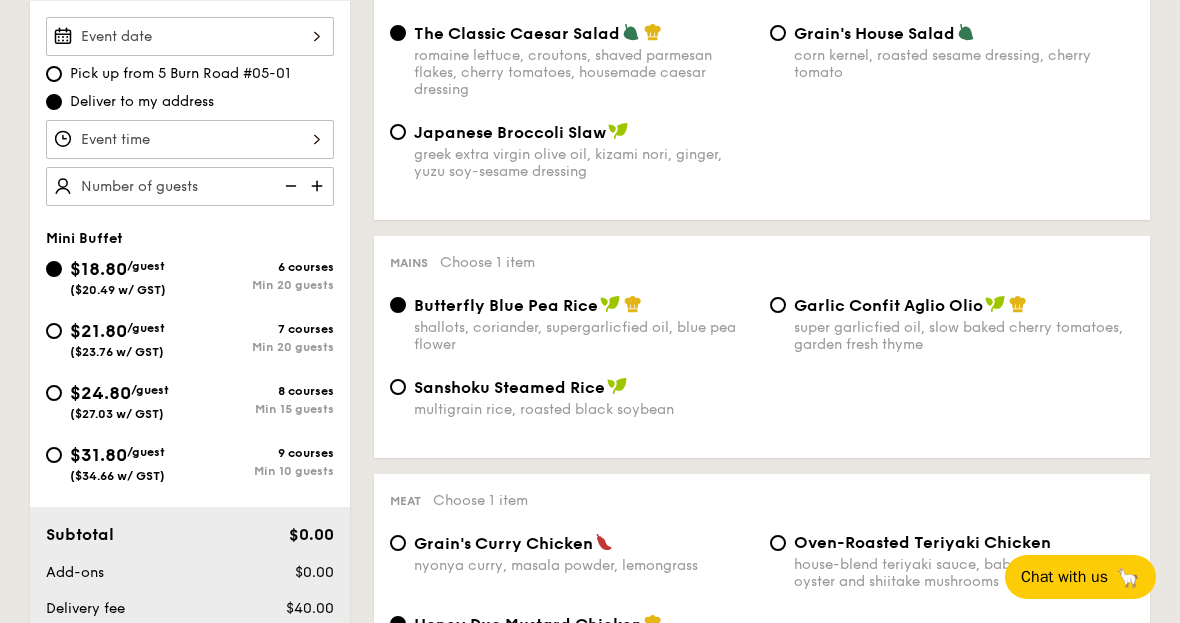 scroll, scrollTop: 598, scrollLeft: 0, axis: vertical 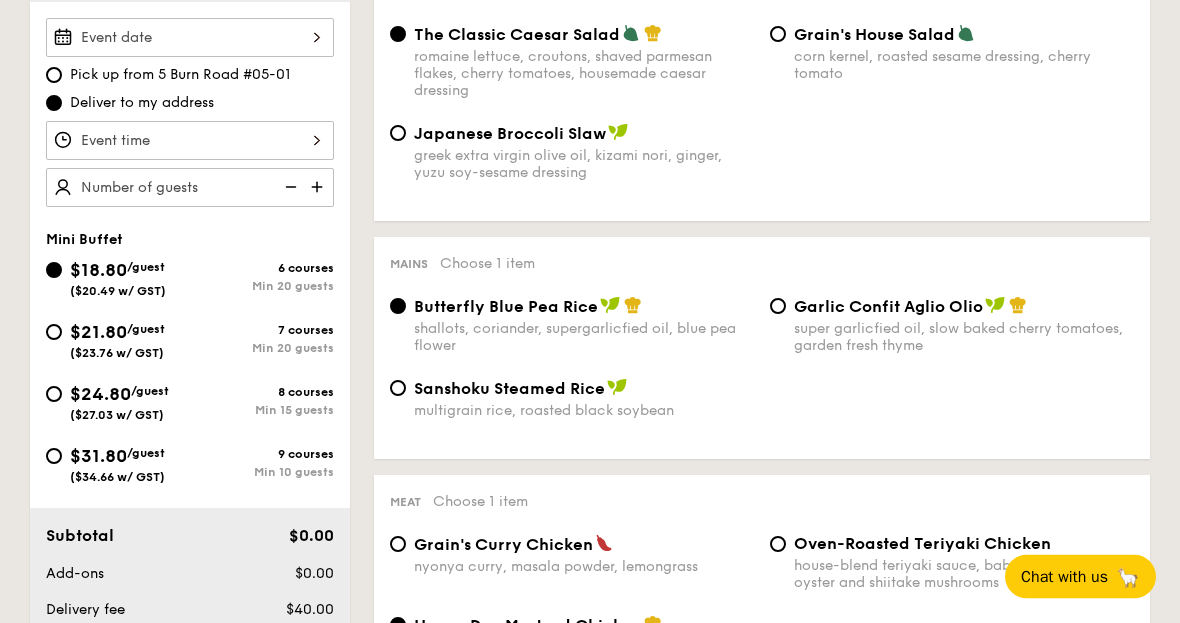 click on "$24.80
/guest
($27.03 w/ GST)
8 courses
Min 15 guests" at bounding box center [54, 395] 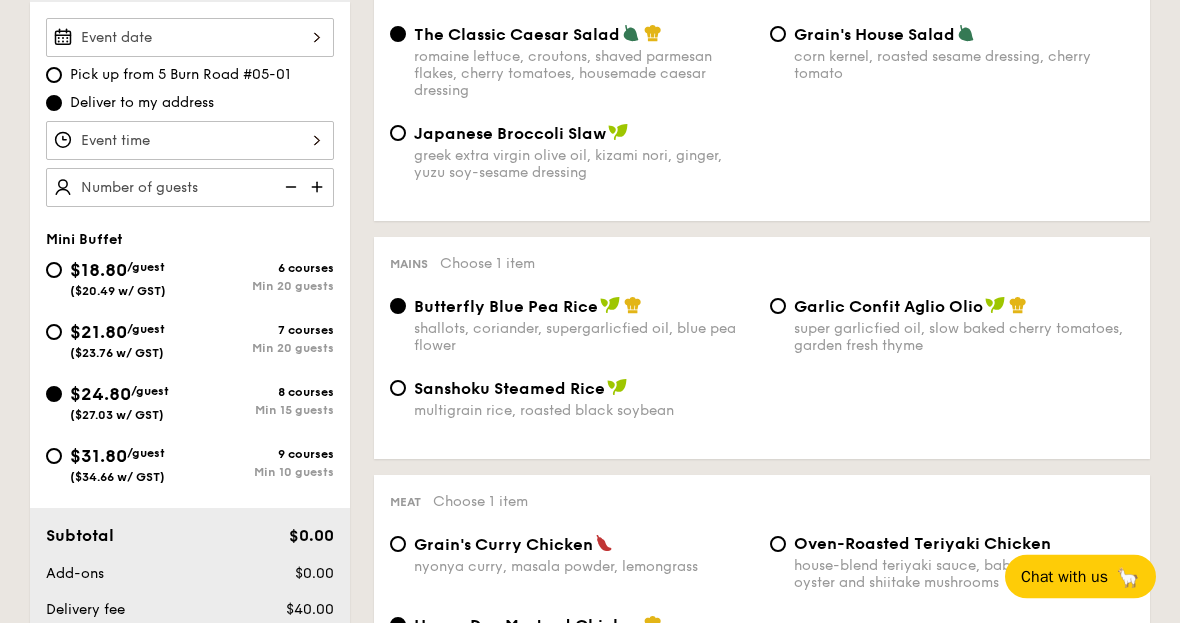 radio on "true" 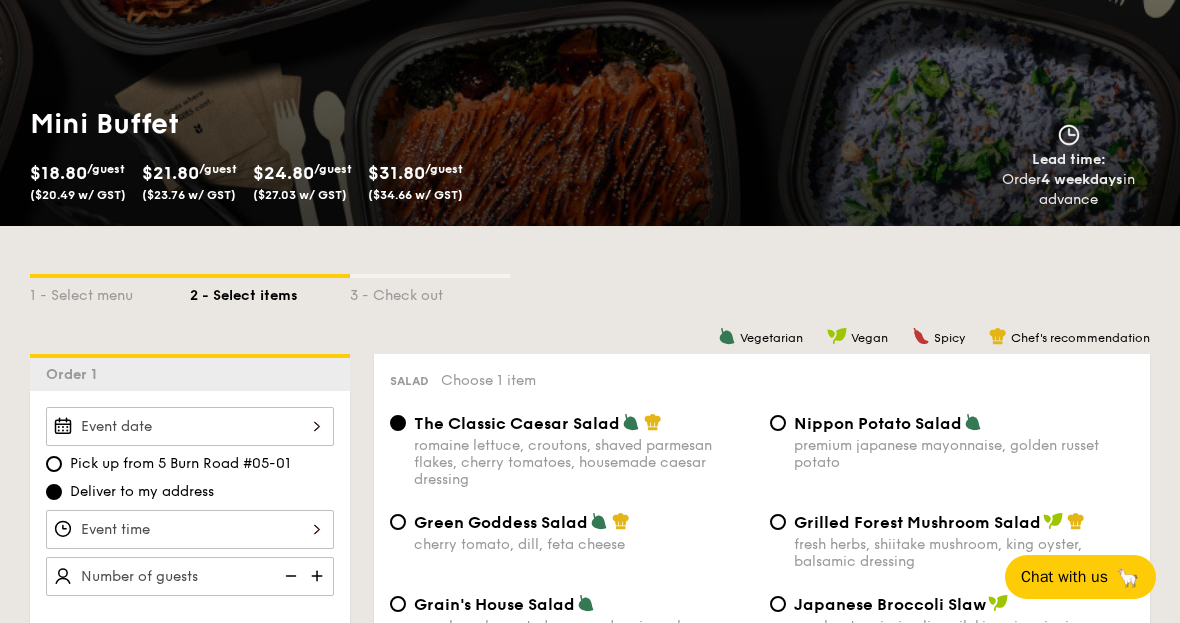 scroll, scrollTop: 0, scrollLeft: 0, axis: both 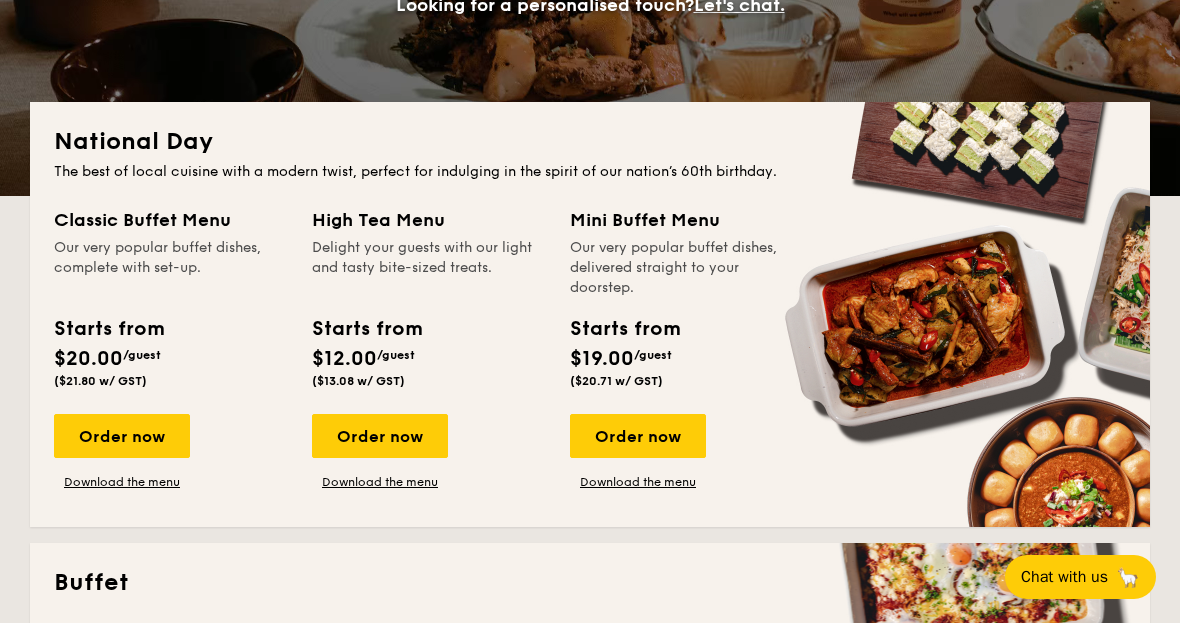 click on "Order now" at bounding box center (638, 436) 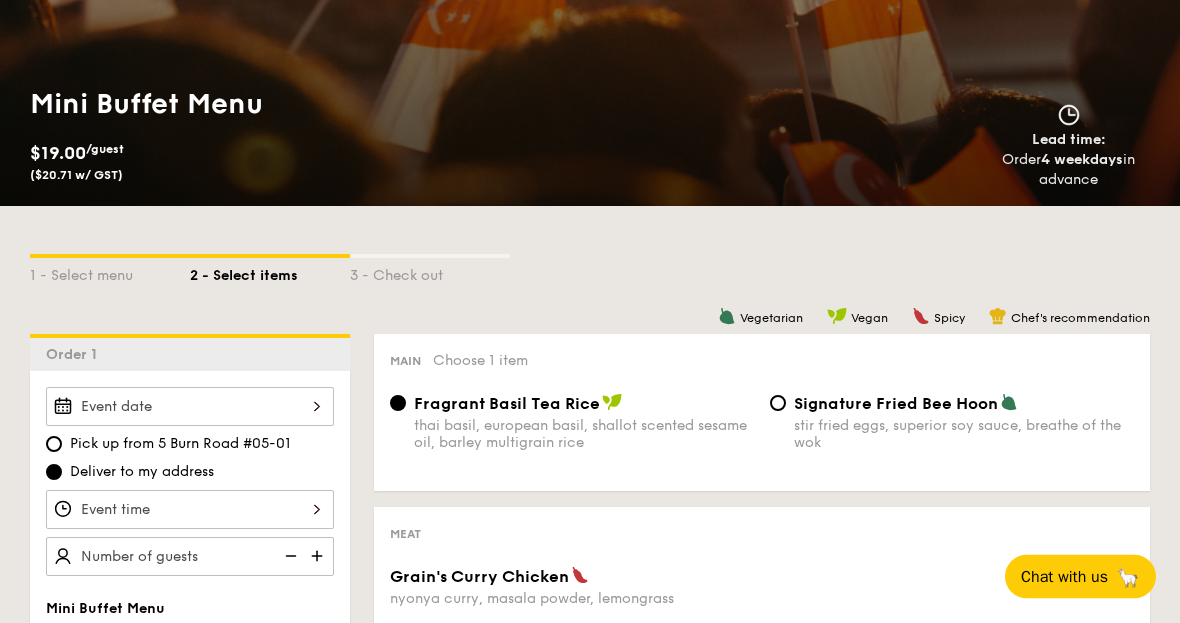 scroll, scrollTop: 330, scrollLeft: 0, axis: vertical 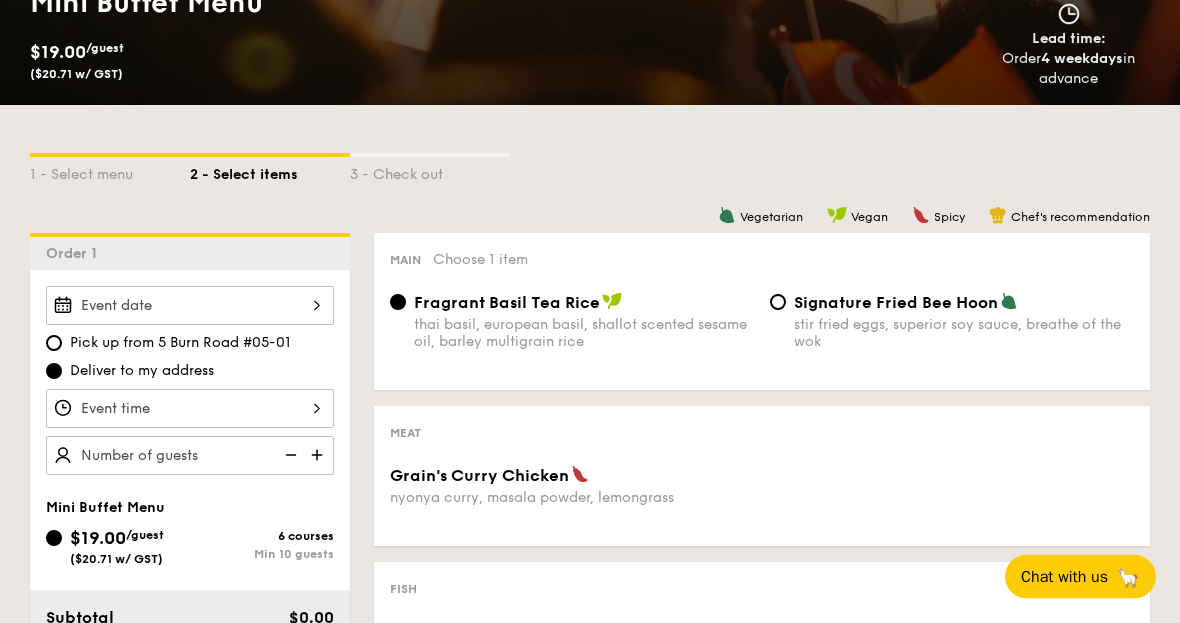 click on "Signature Fried Bee Hoon stir fried eggs, superior soy sauce, breathe of the wok" at bounding box center (778, 303) 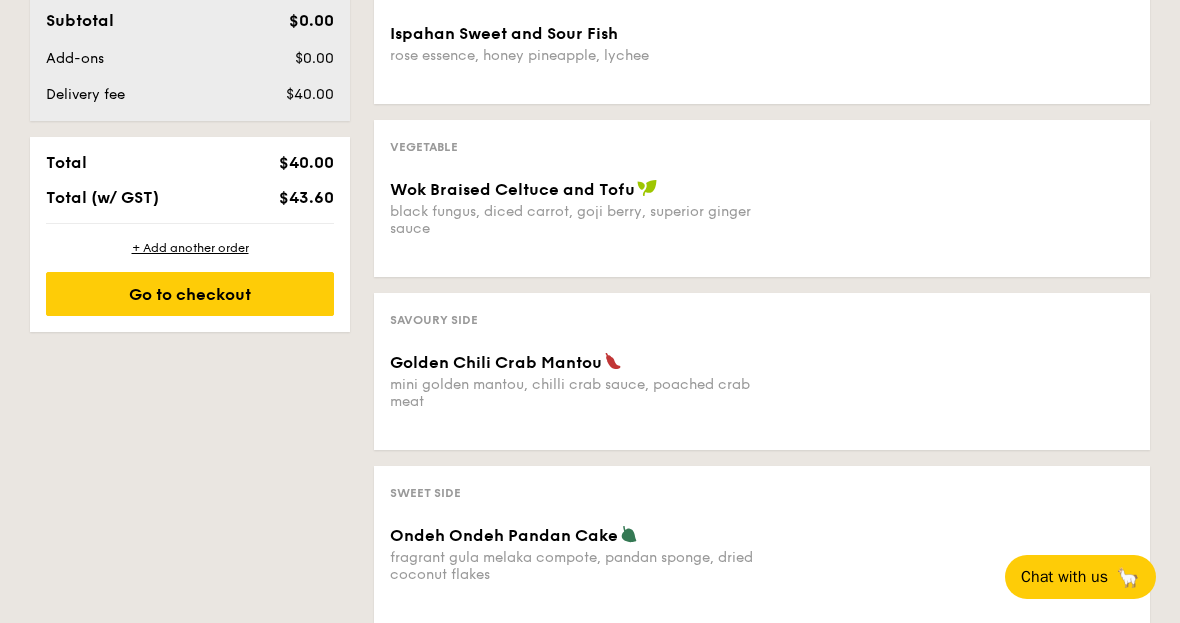 scroll, scrollTop: 921, scrollLeft: 0, axis: vertical 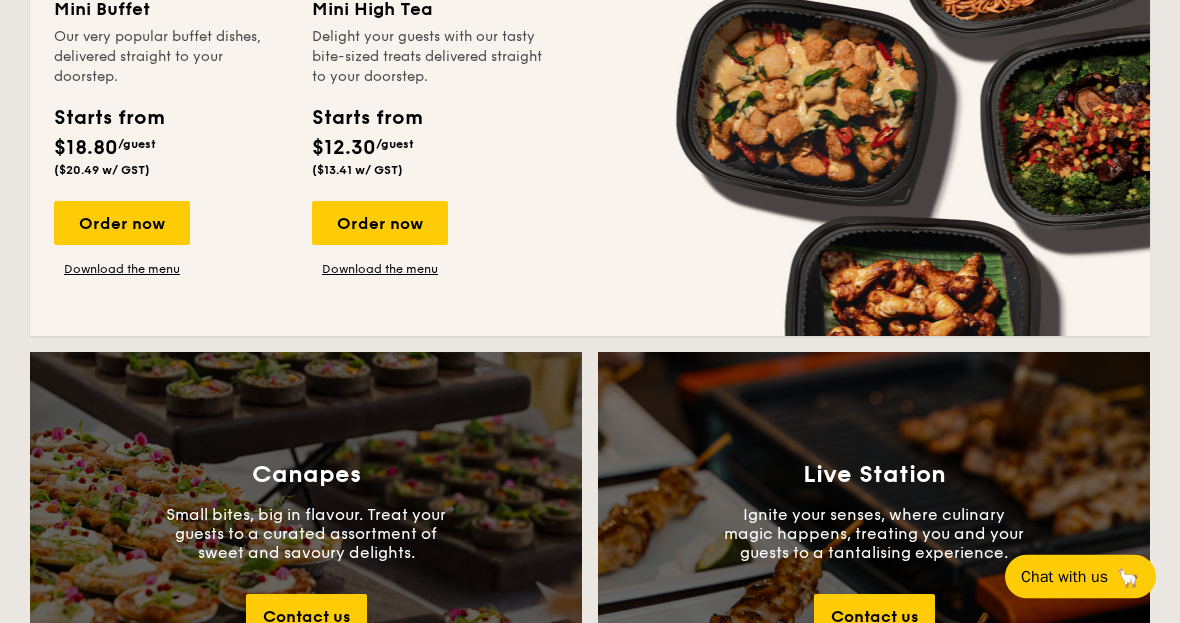 click on "Order now" at bounding box center (380, 224) 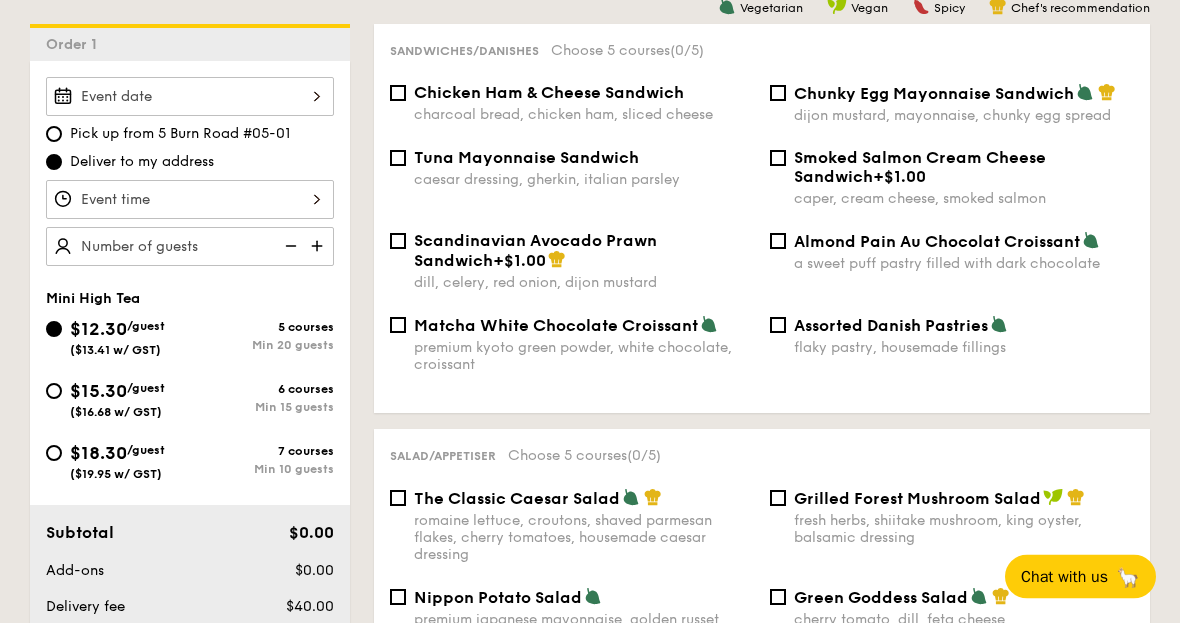 scroll, scrollTop: 540, scrollLeft: 0, axis: vertical 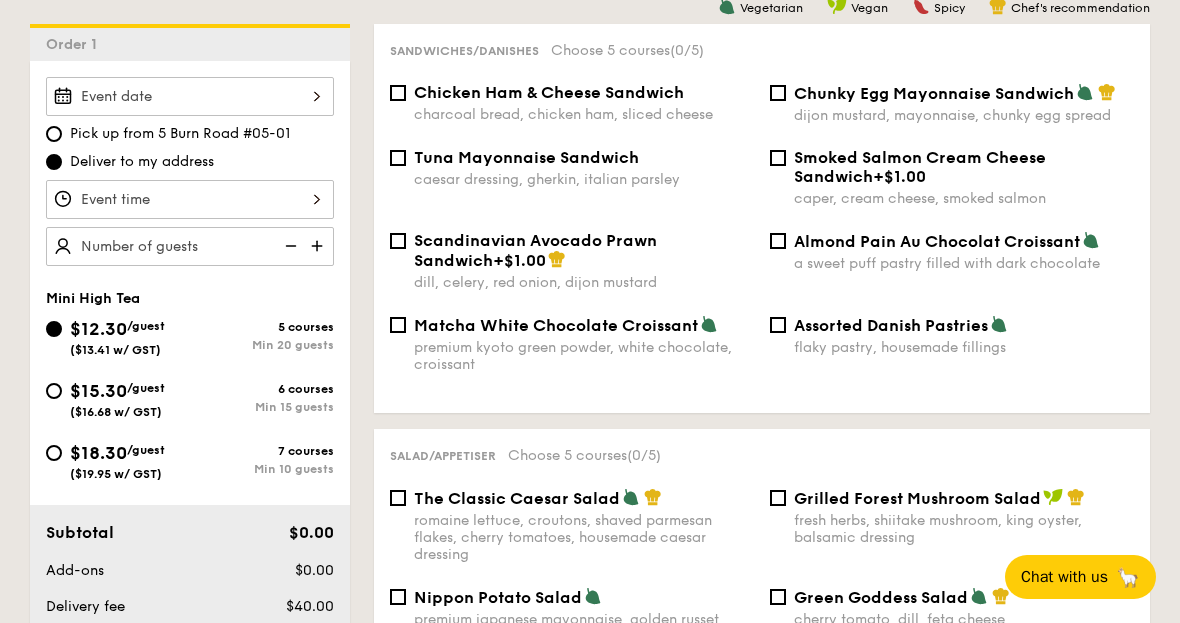 click on "Min 15 guests" at bounding box center (262, 407) 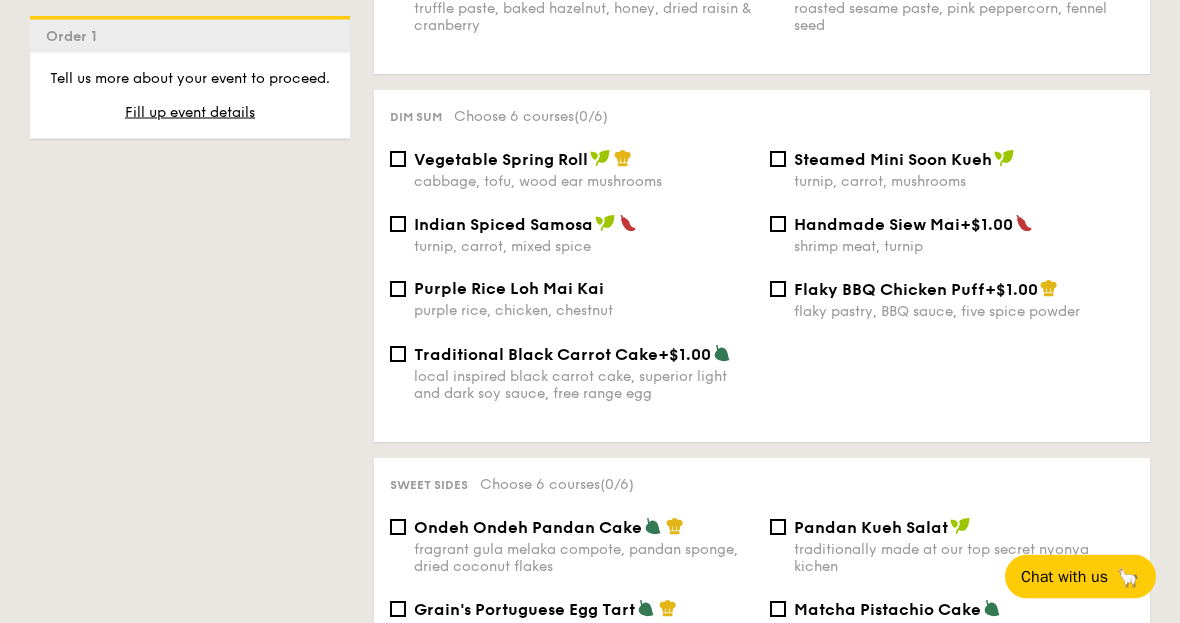 scroll, scrollTop: 1714, scrollLeft: 0, axis: vertical 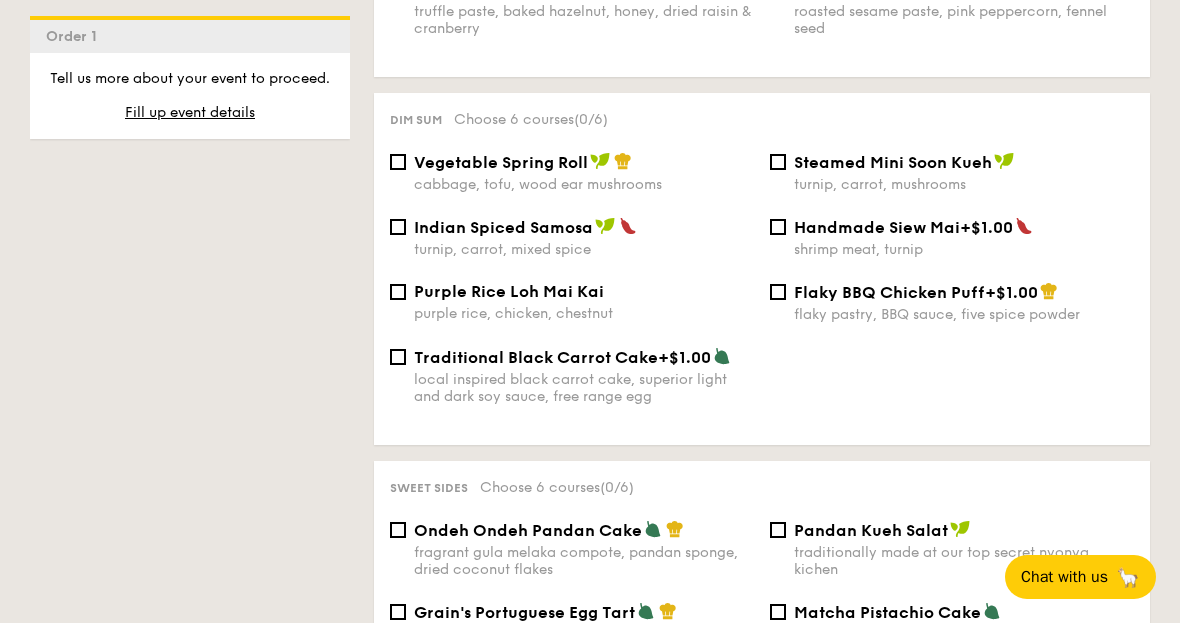 click on "cabbage, tofu, wood ear mushrooms" at bounding box center (584, 184) 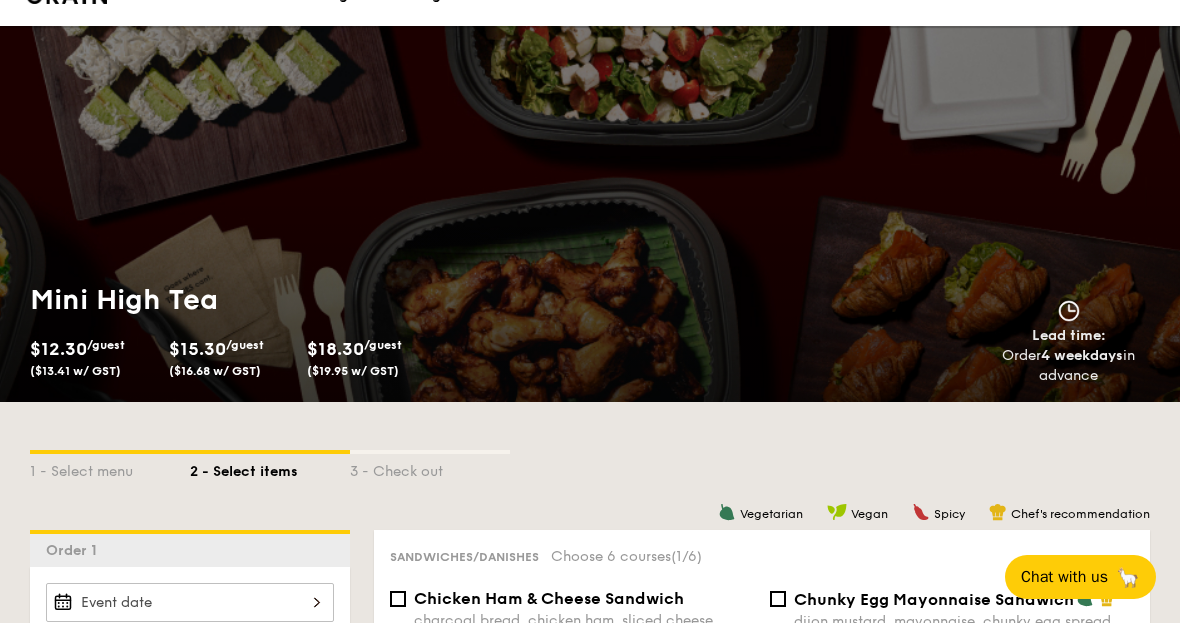 scroll, scrollTop: 0, scrollLeft: 0, axis: both 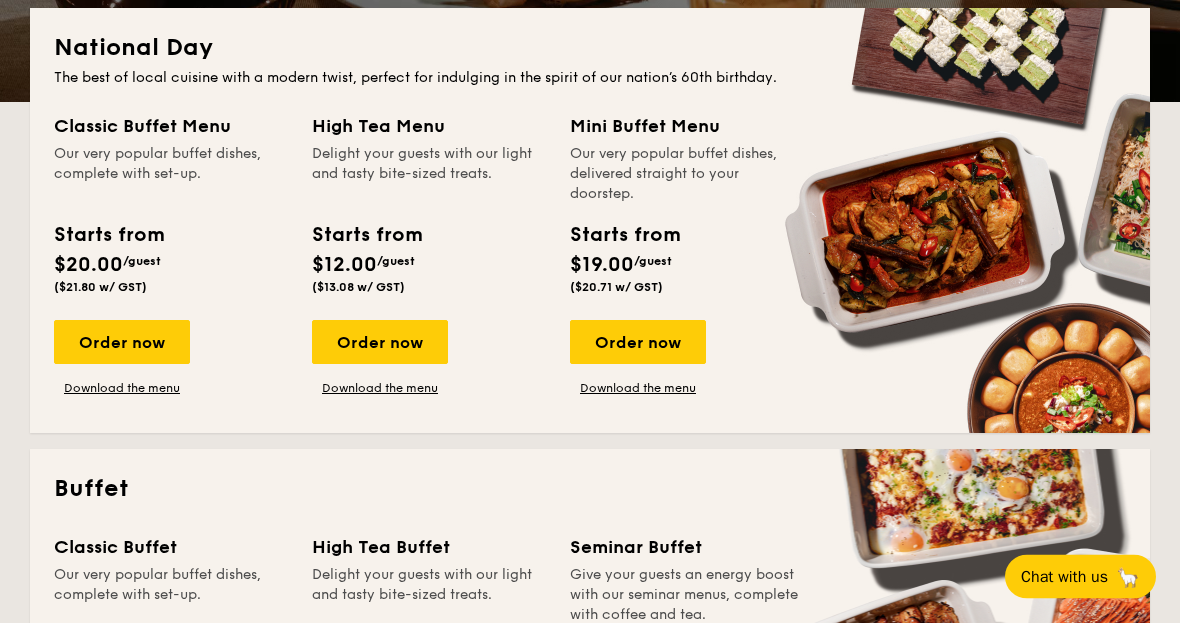 click on "Order now" at bounding box center (380, 343) 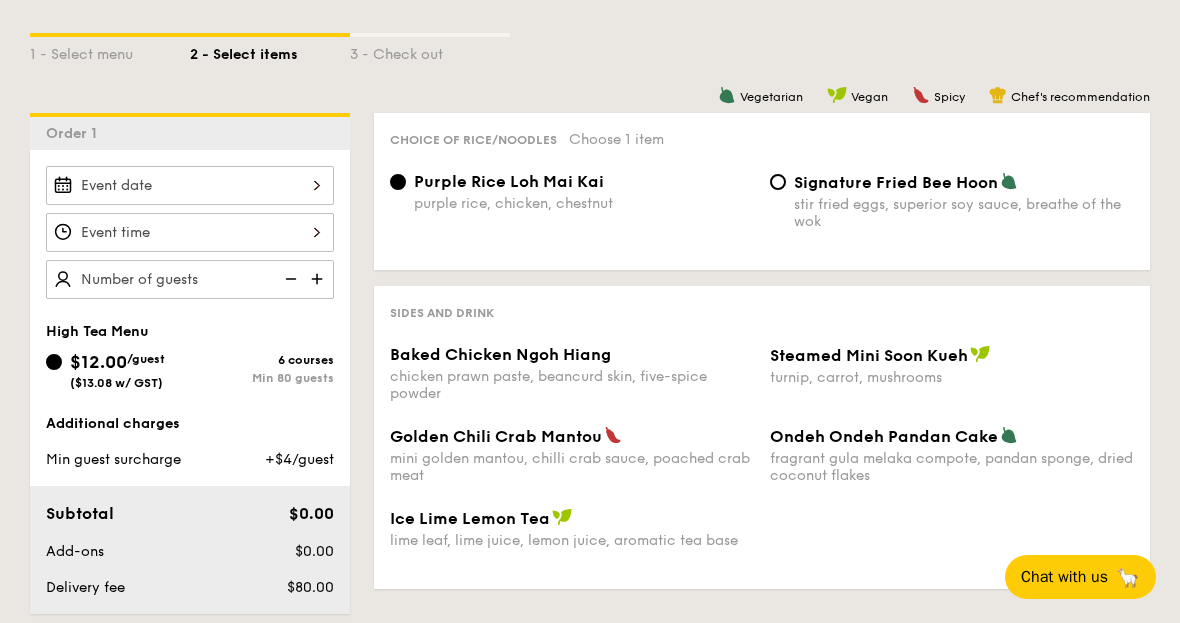 scroll, scrollTop: 0, scrollLeft: 0, axis: both 